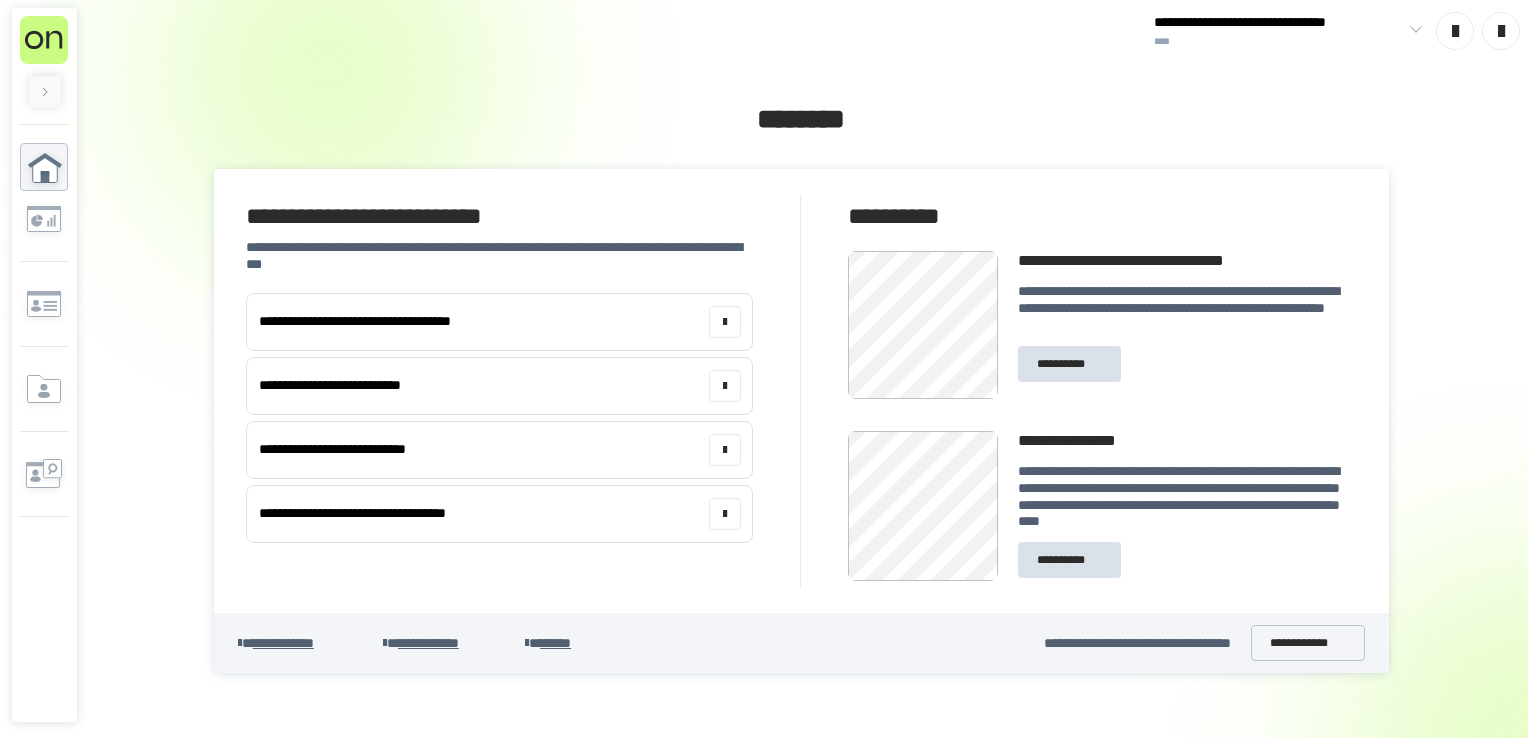scroll, scrollTop: 0, scrollLeft: 0, axis: both 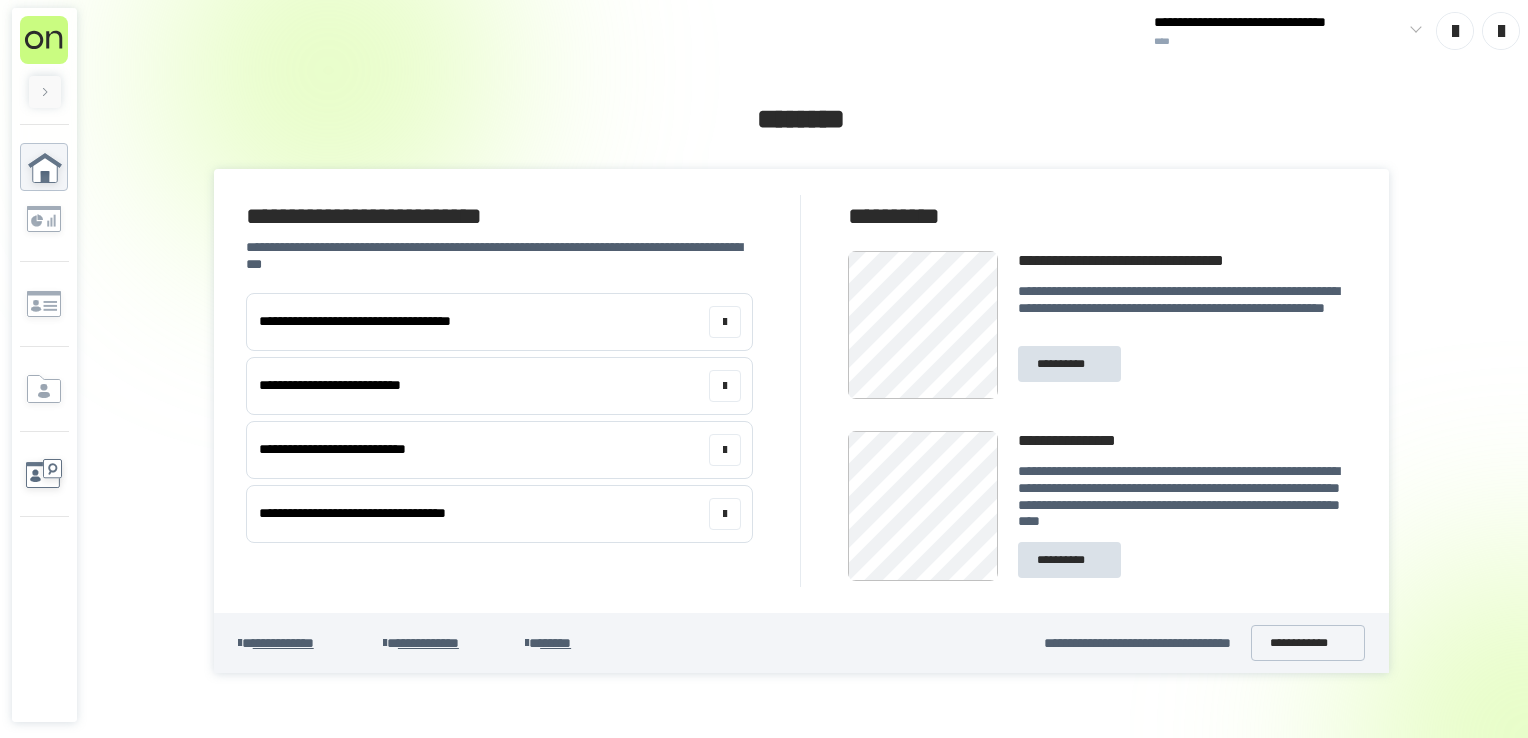 click 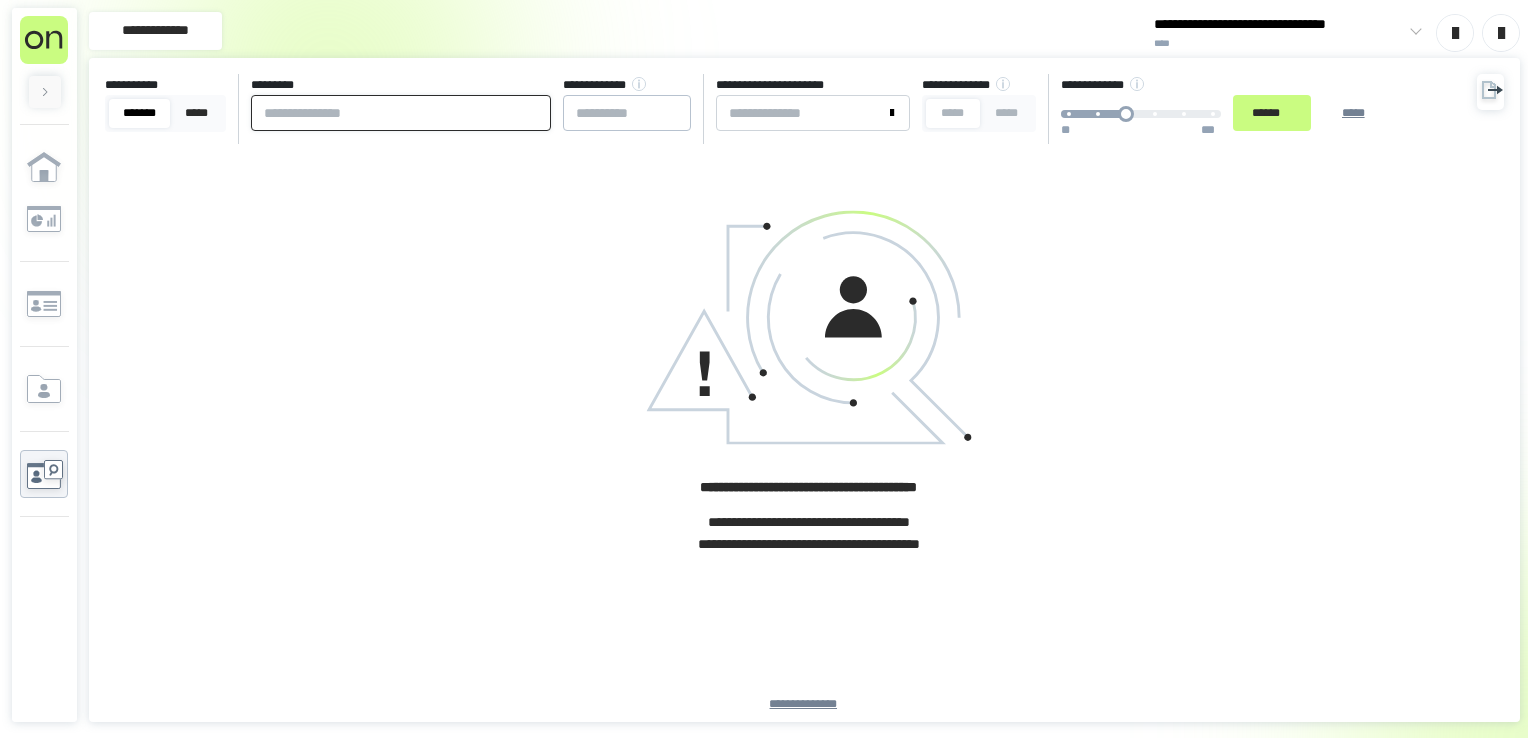click at bounding box center (401, 113) 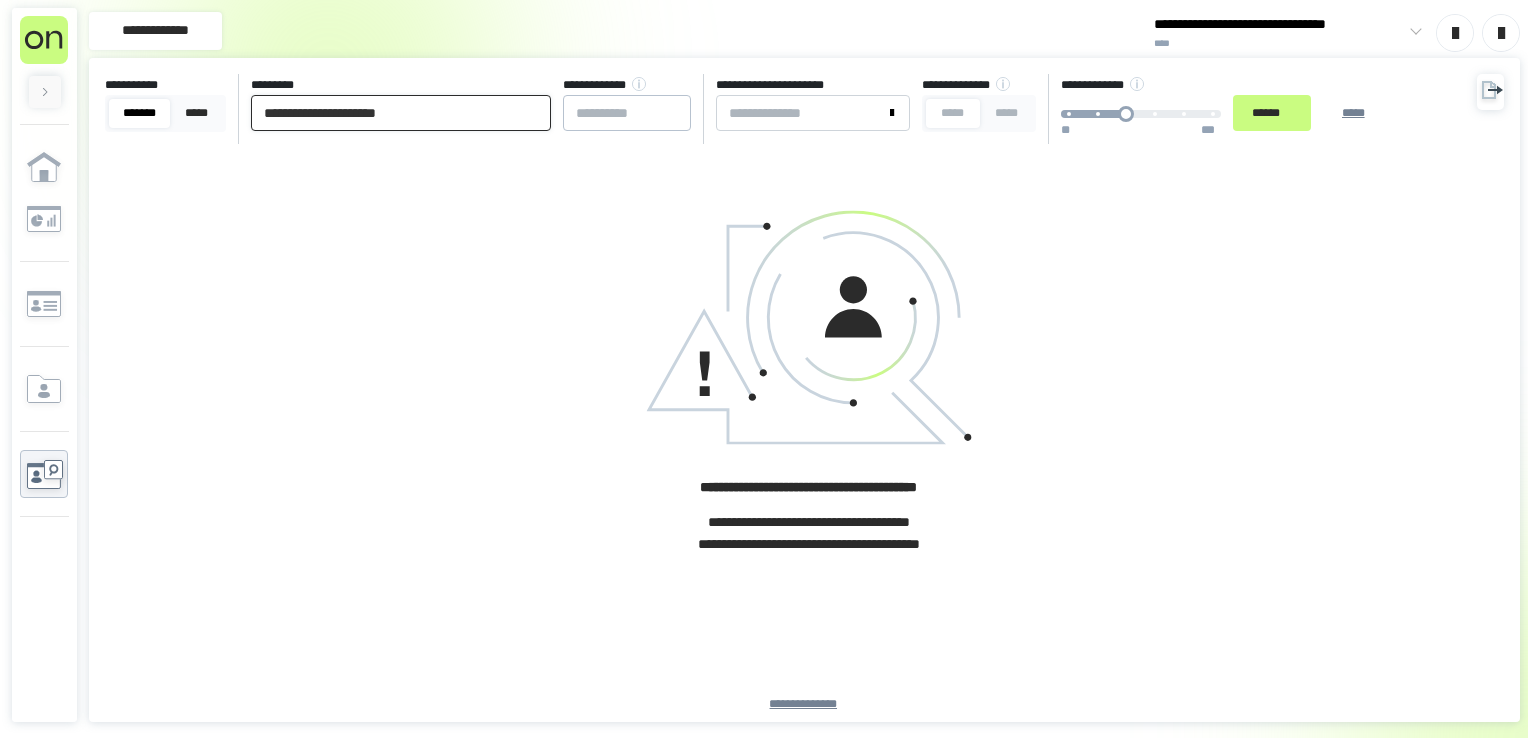 paste on "**********" 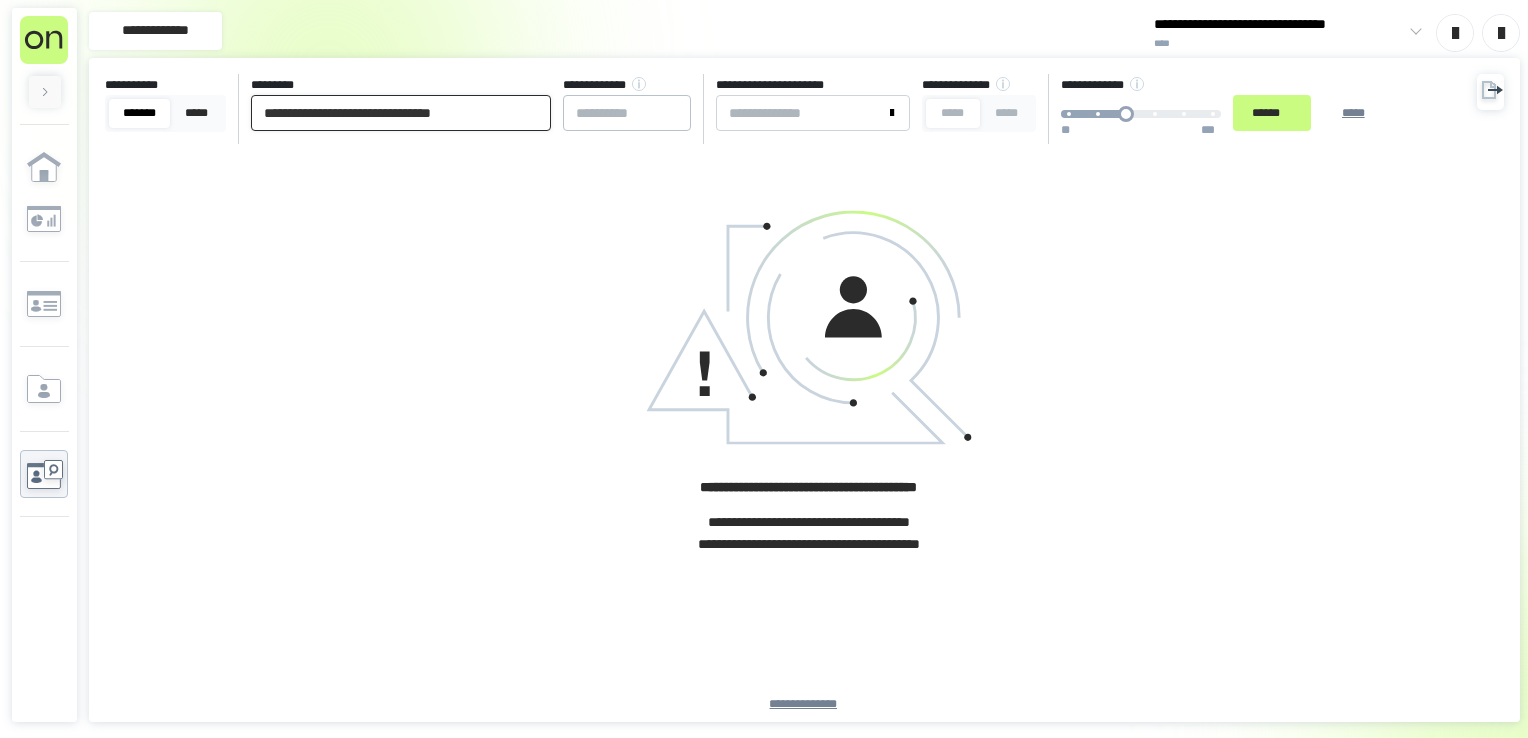 scroll, scrollTop: 0, scrollLeft: 2, axis: horizontal 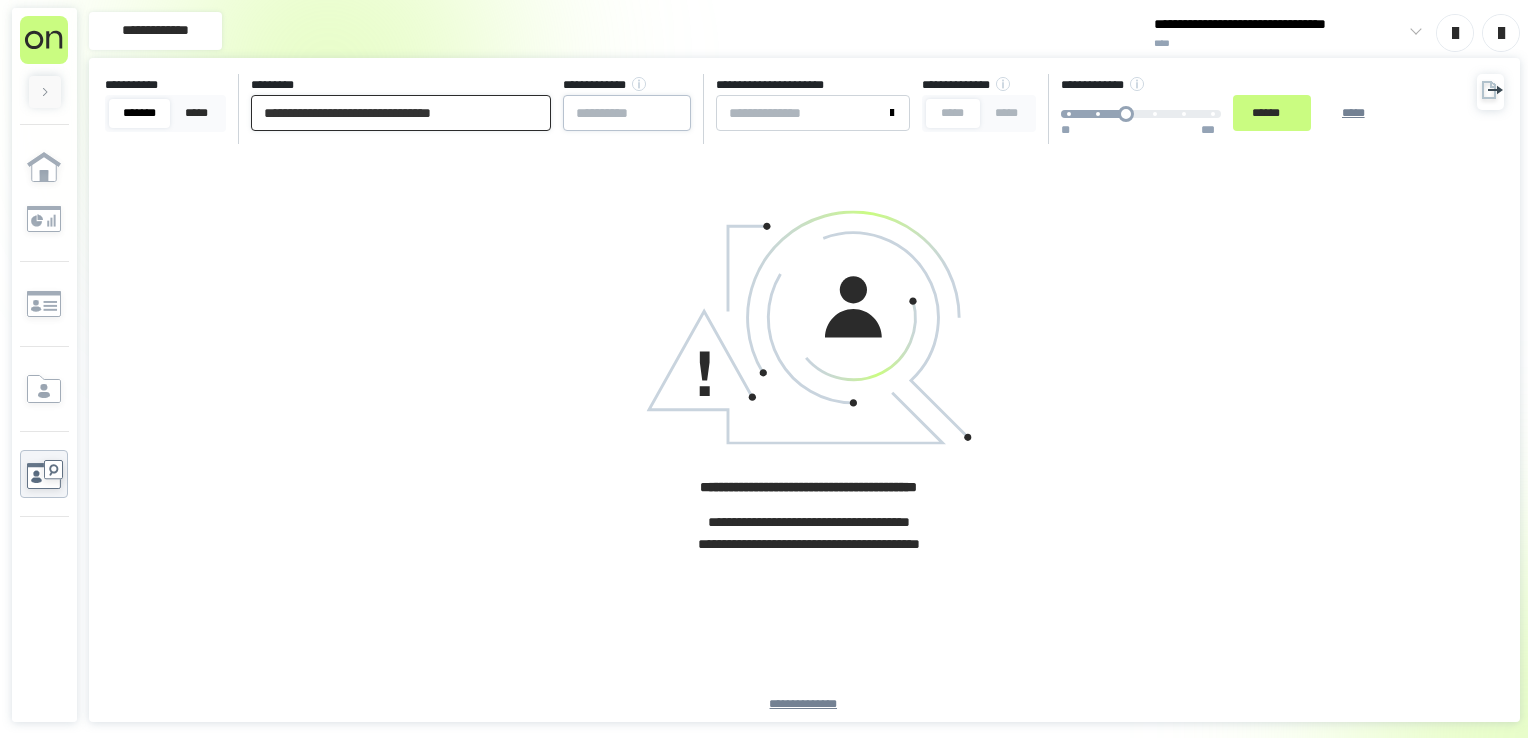 type on "**********" 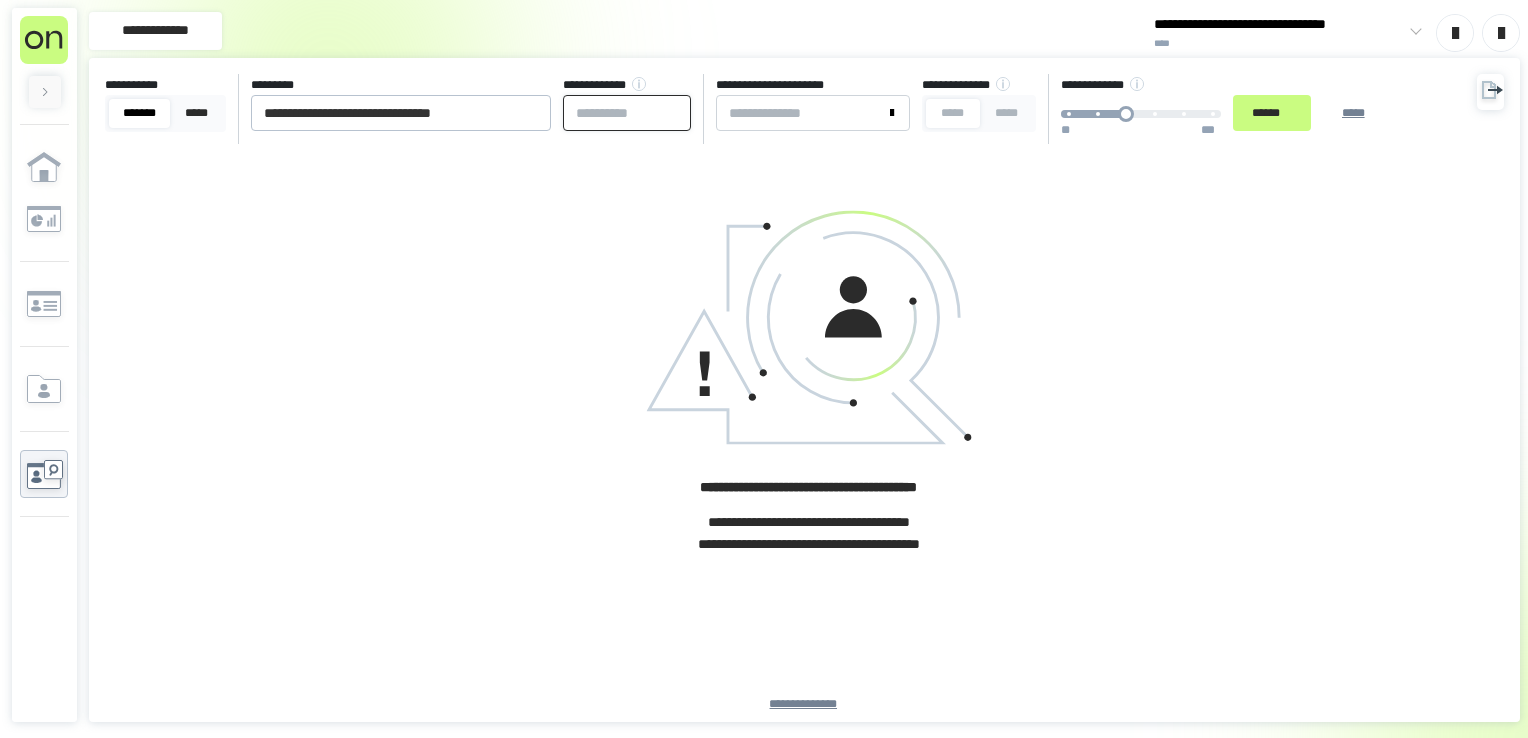 drag, startPoint x: 632, startPoint y: 110, endPoint x: 662, endPoint y: 113, distance: 30.149628 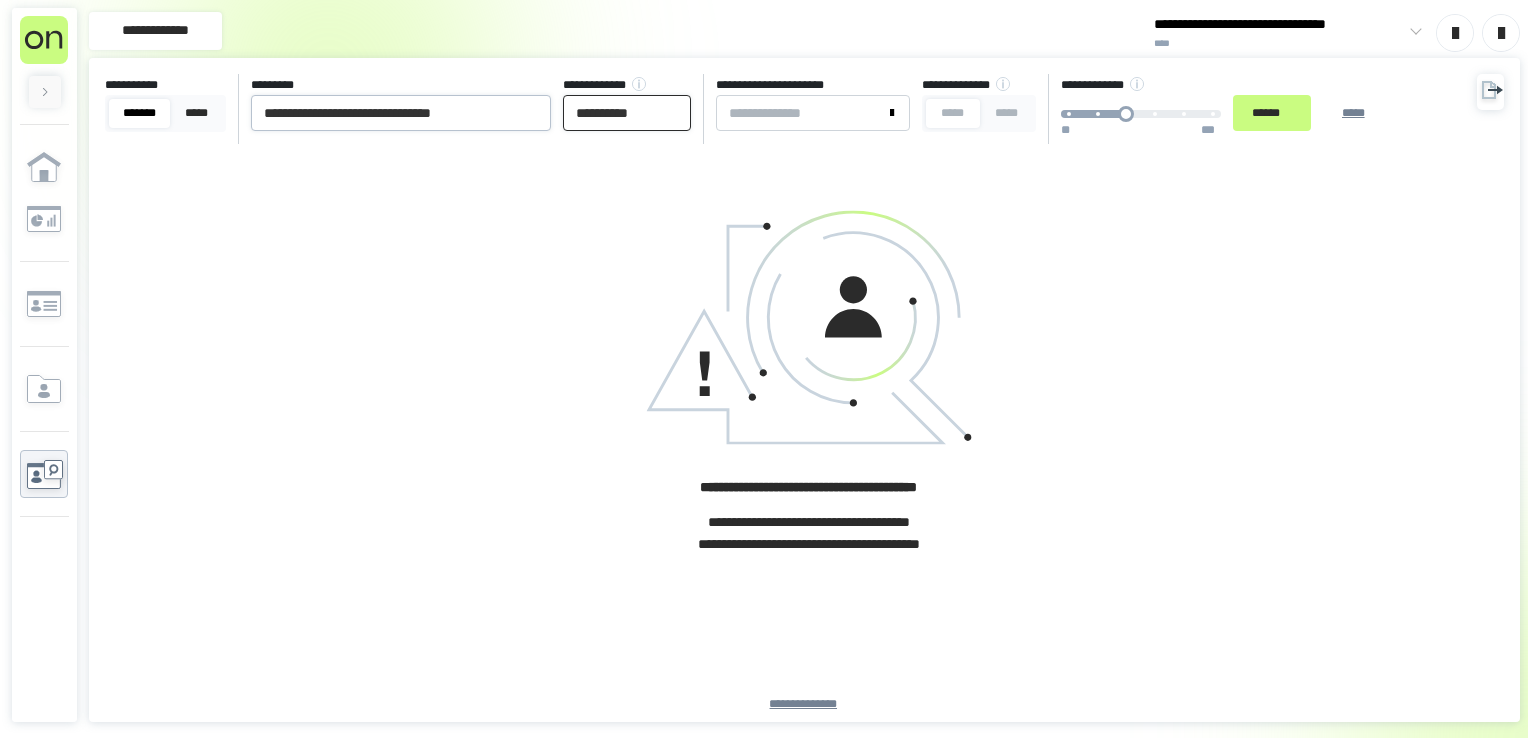type on "**********" 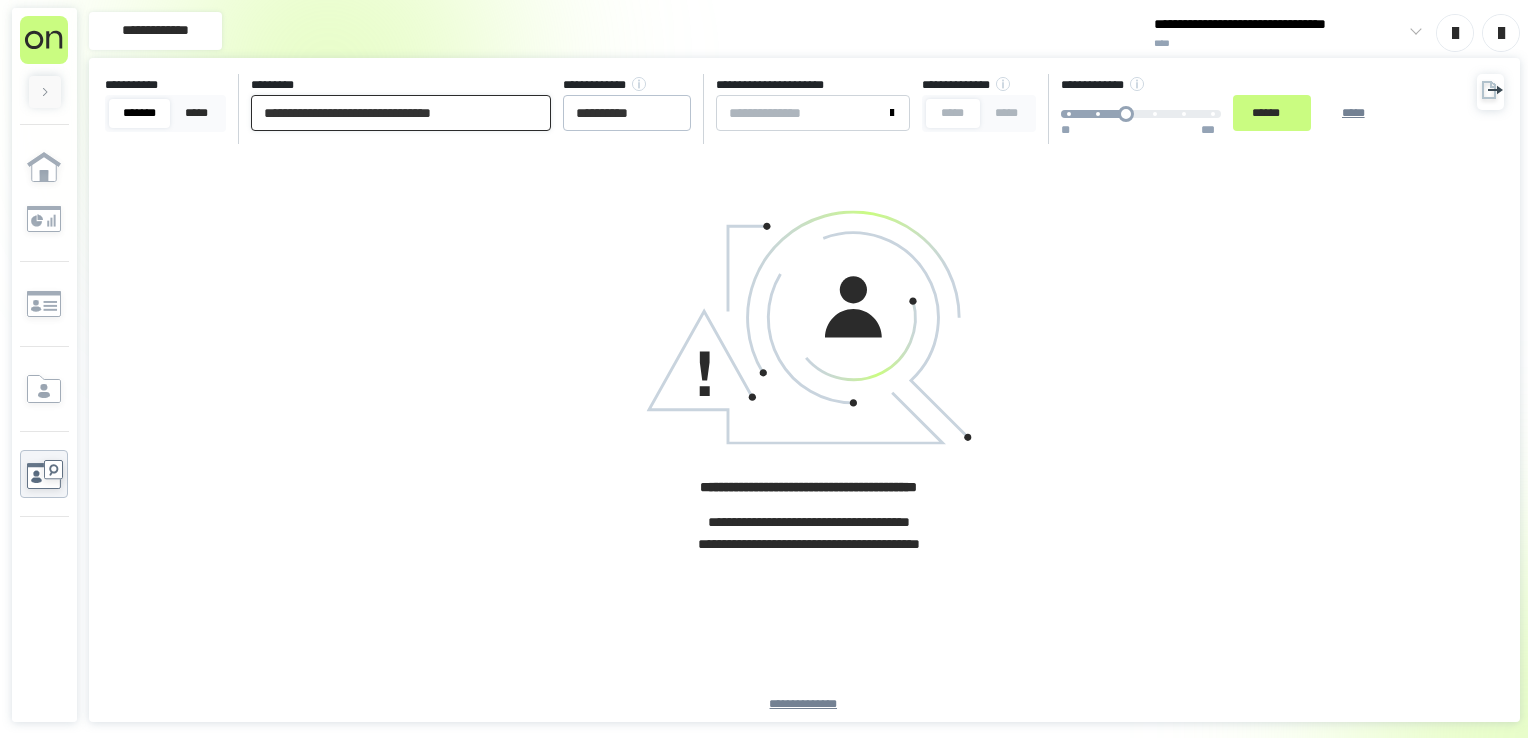 scroll, scrollTop: 0, scrollLeft: 2, axis: horizontal 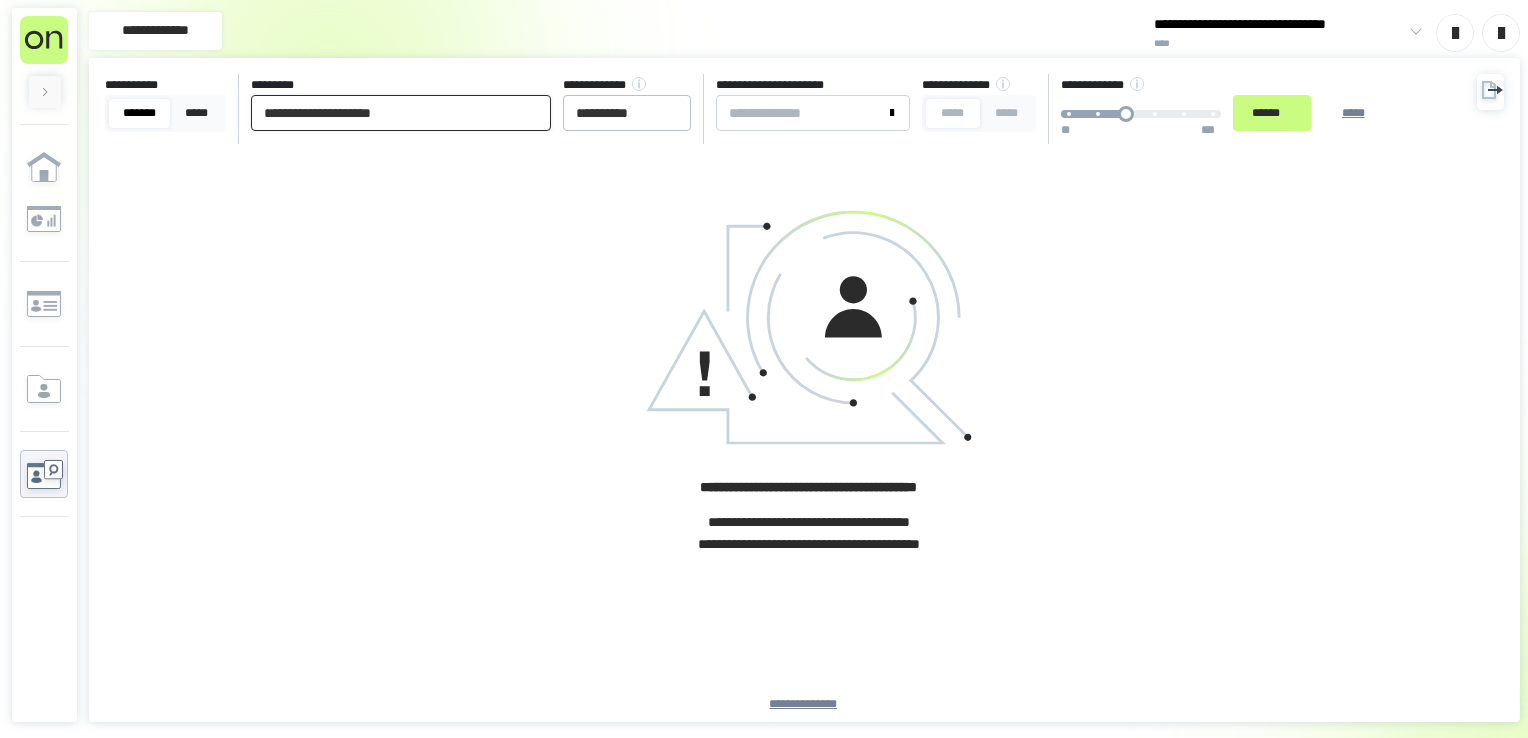 click on "******" at bounding box center [1272, 113] 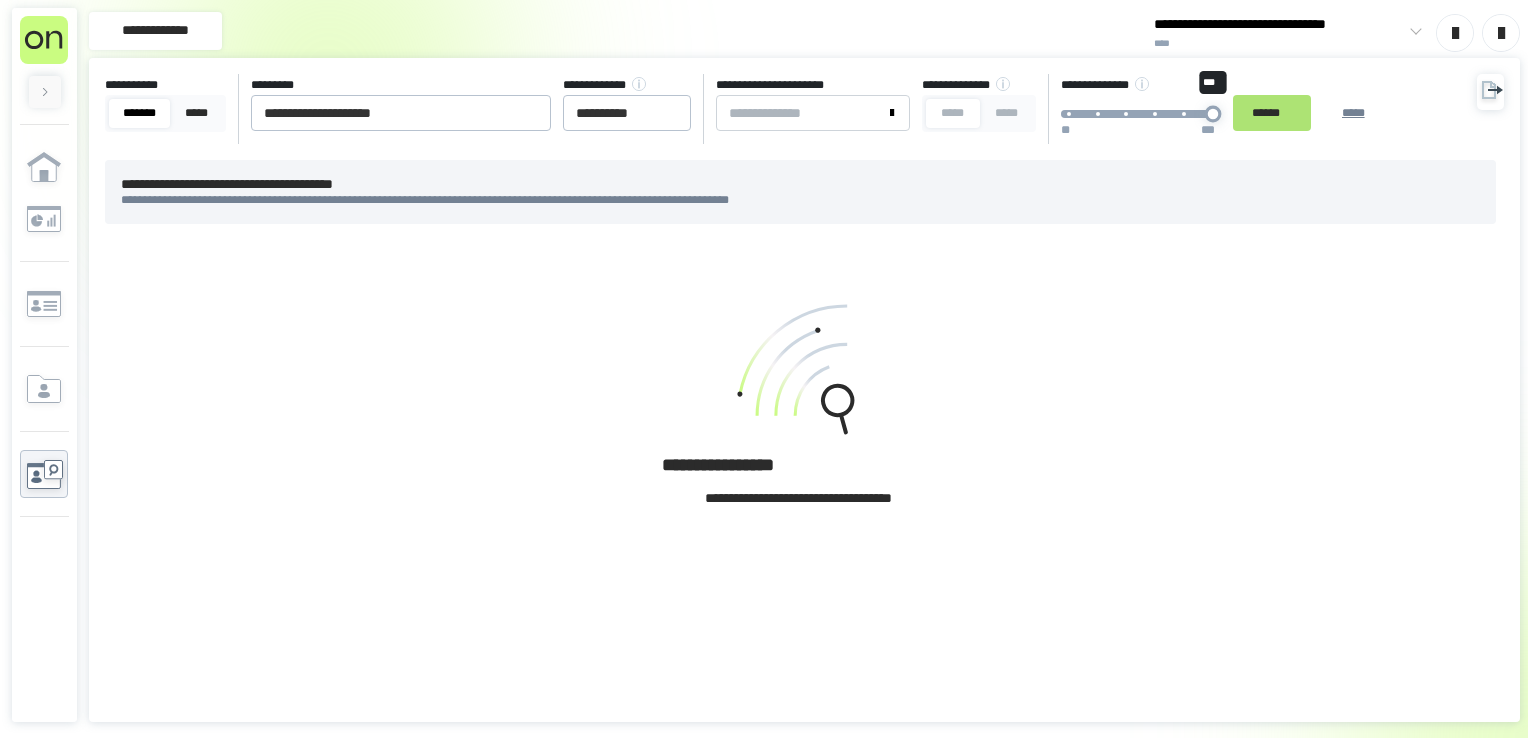 drag, startPoint x: 1261, startPoint y: 120, endPoint x: 1332, endPoint y: 106, distance: 72.36712 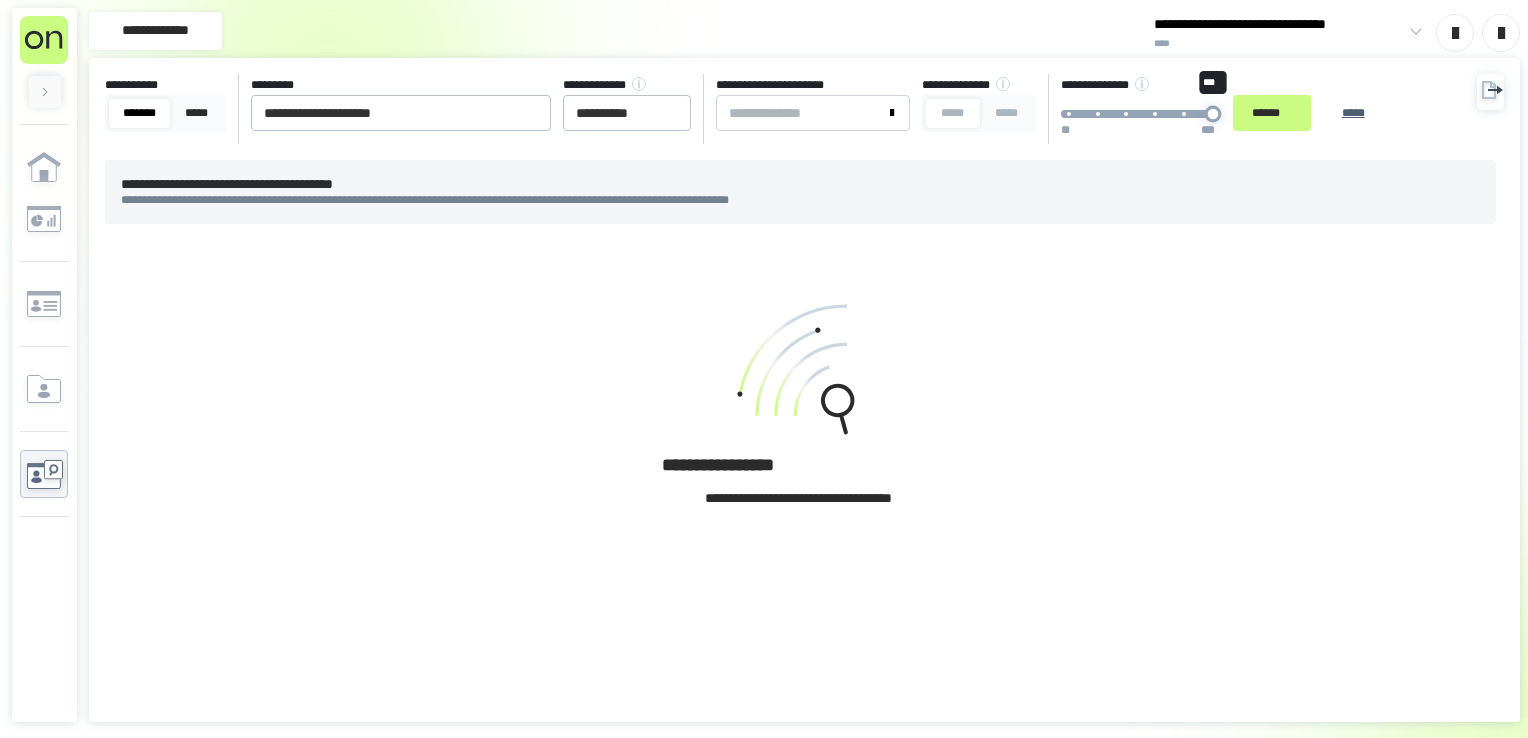 click on "******" at bounding box center (1272, 113) 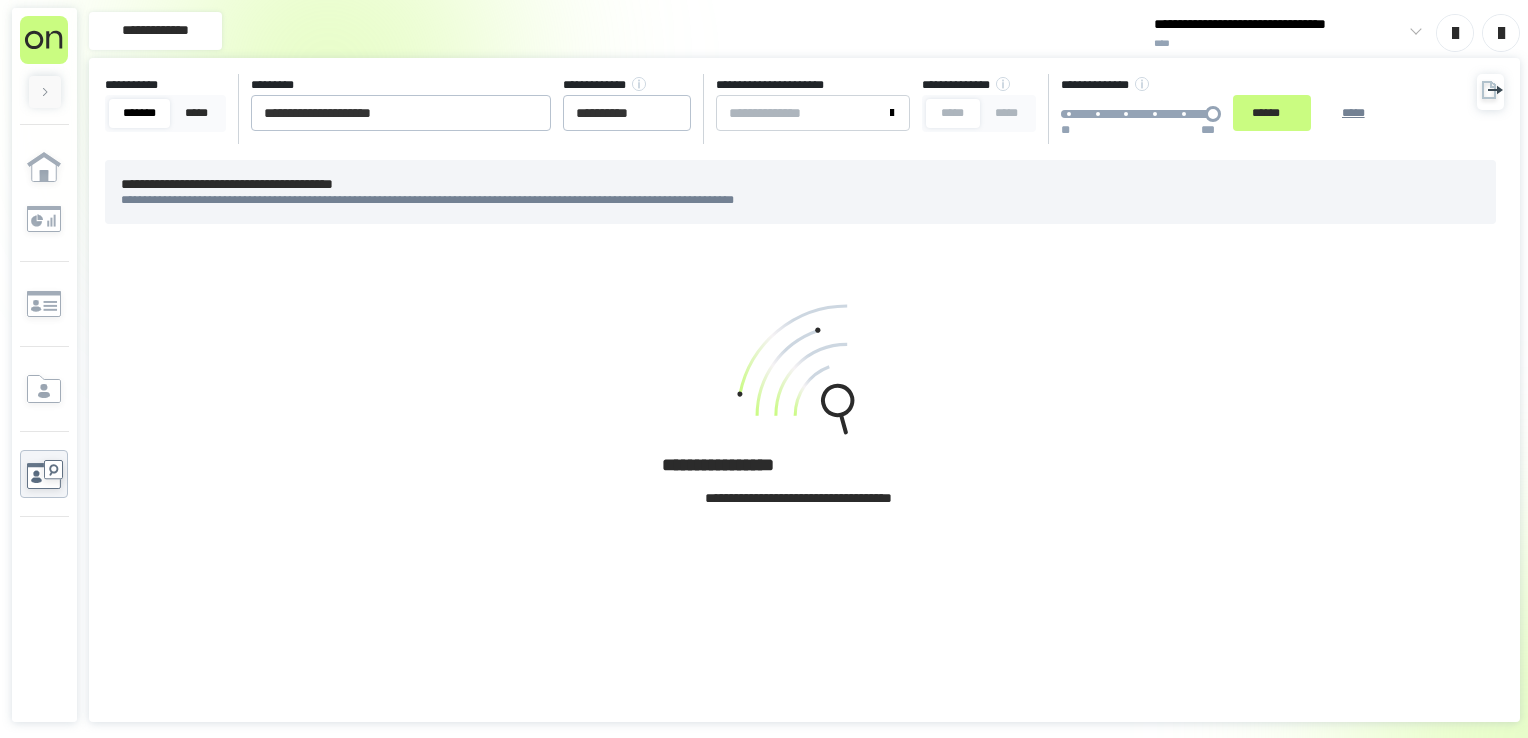 click 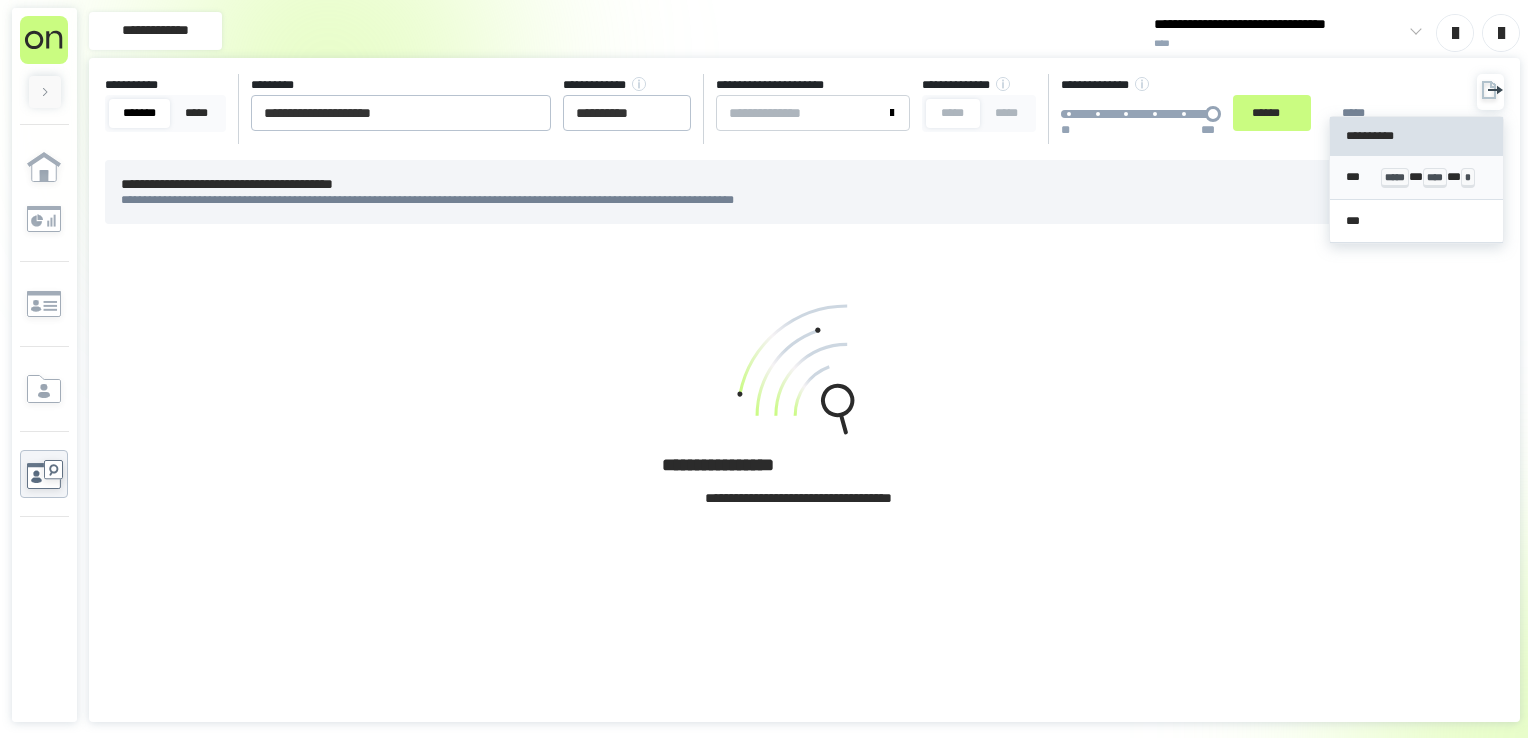 click on "****" at bounding box center [1435, 178] 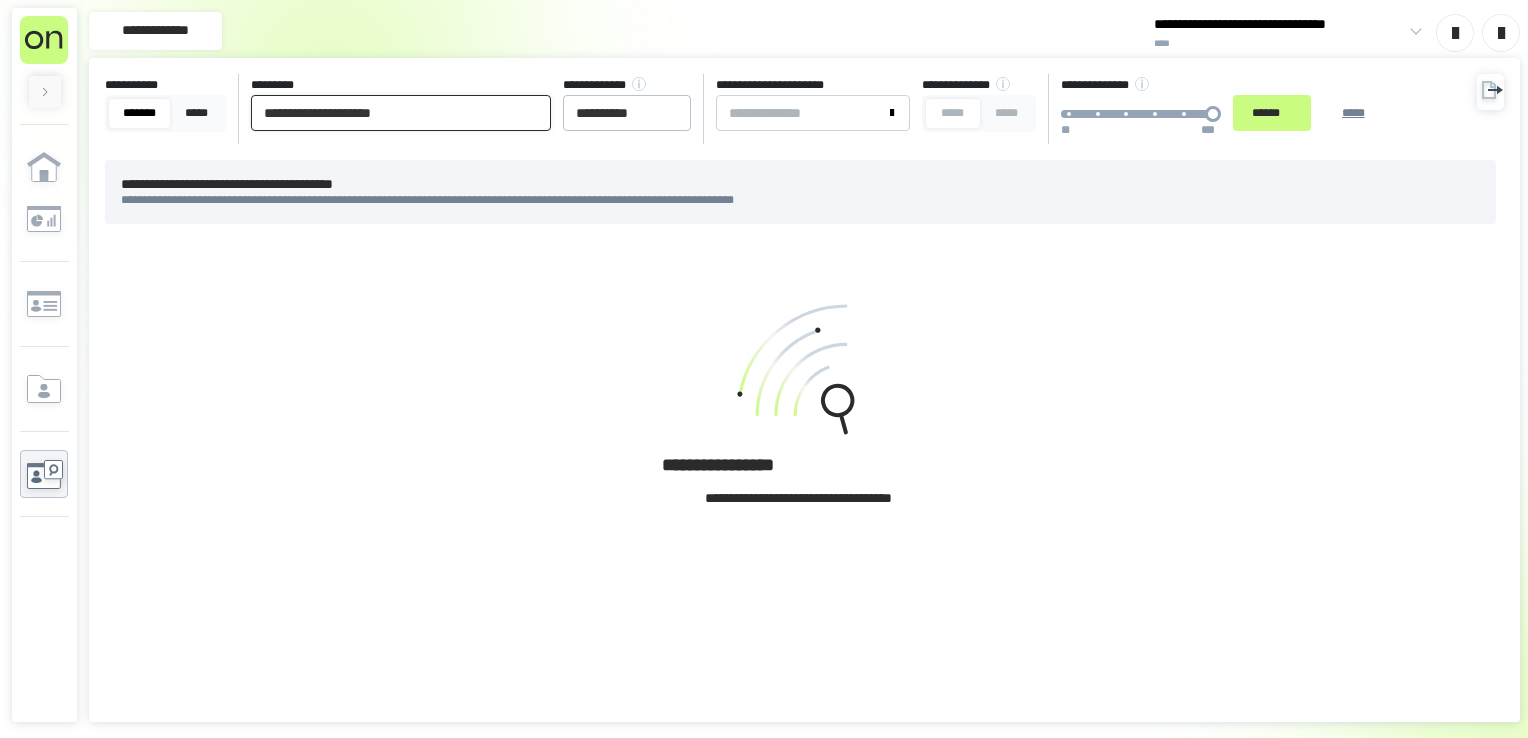 drag, startPoint x: -4, startPoint y: 11, endPoint x: 24, endPoint y: 12, distance: 28.01785 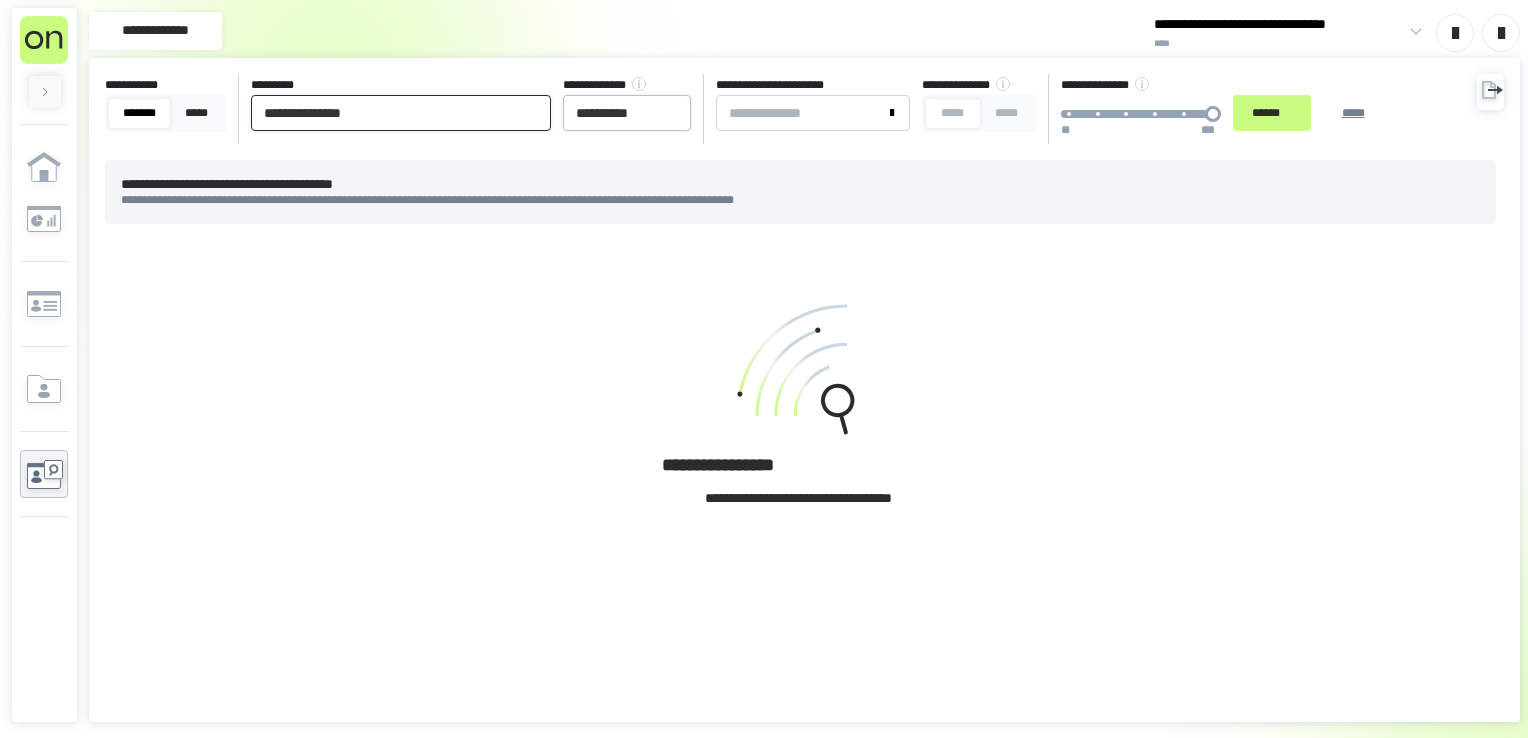 type on "**********" 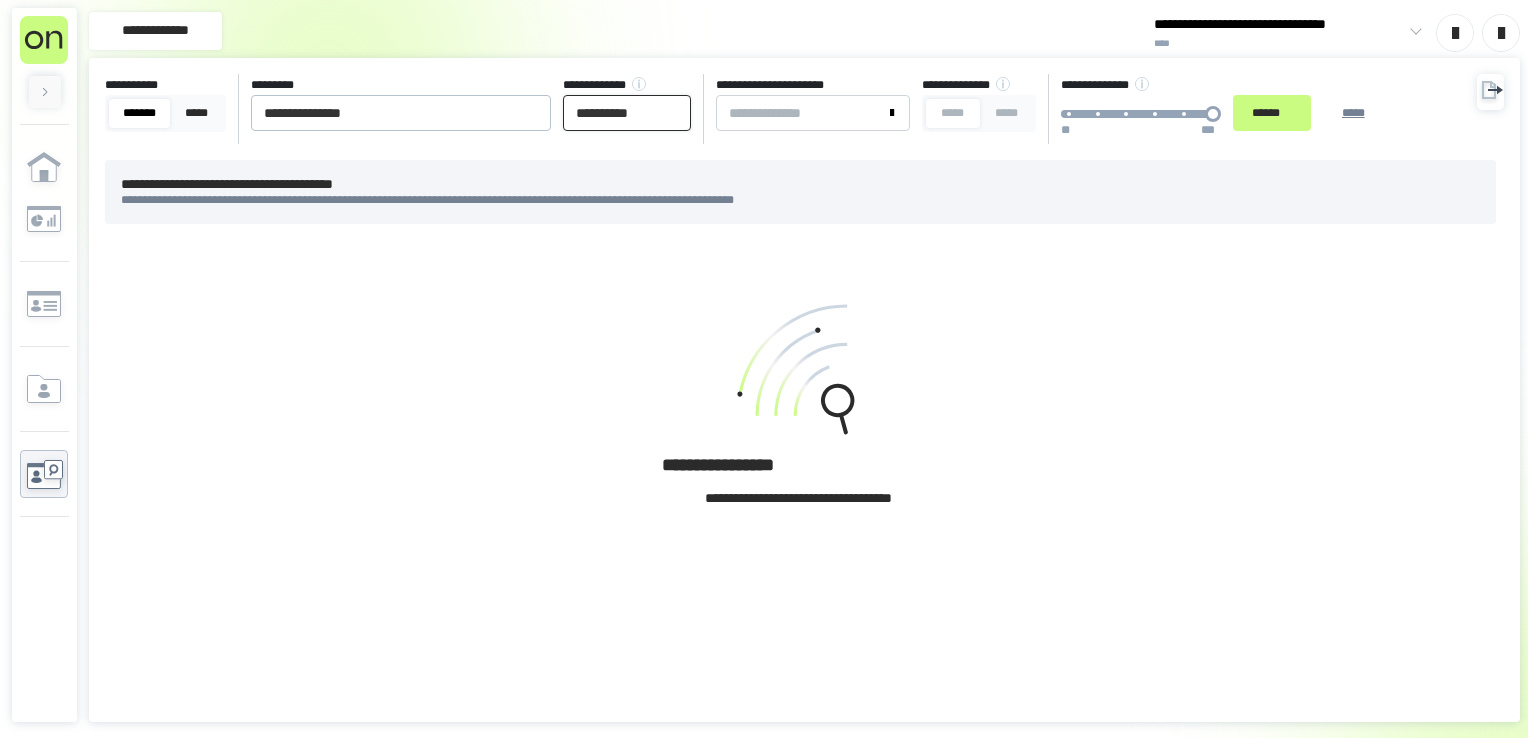 click on "**********" at bounding box center (627, 113) 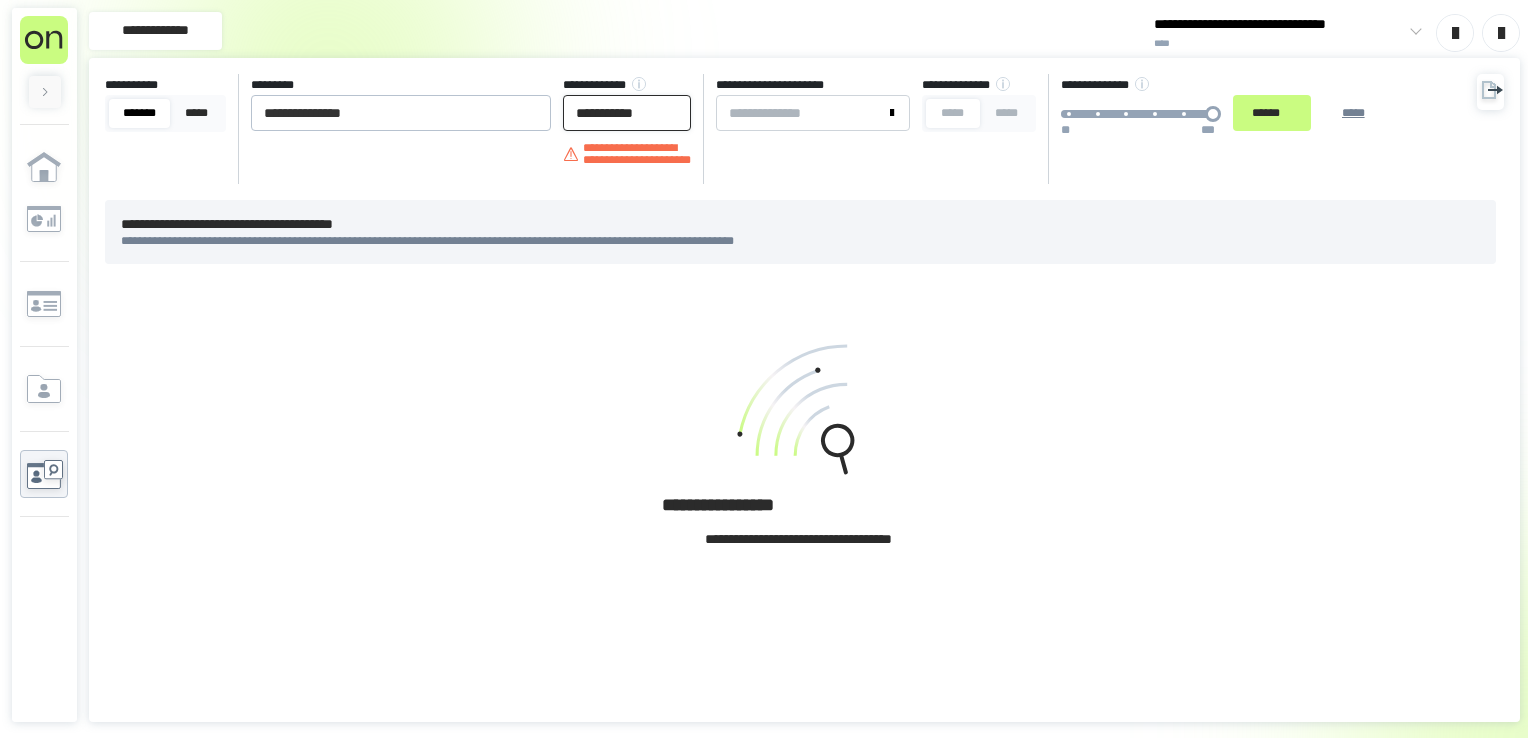 click on "******" at bounding box center (1272, 113) 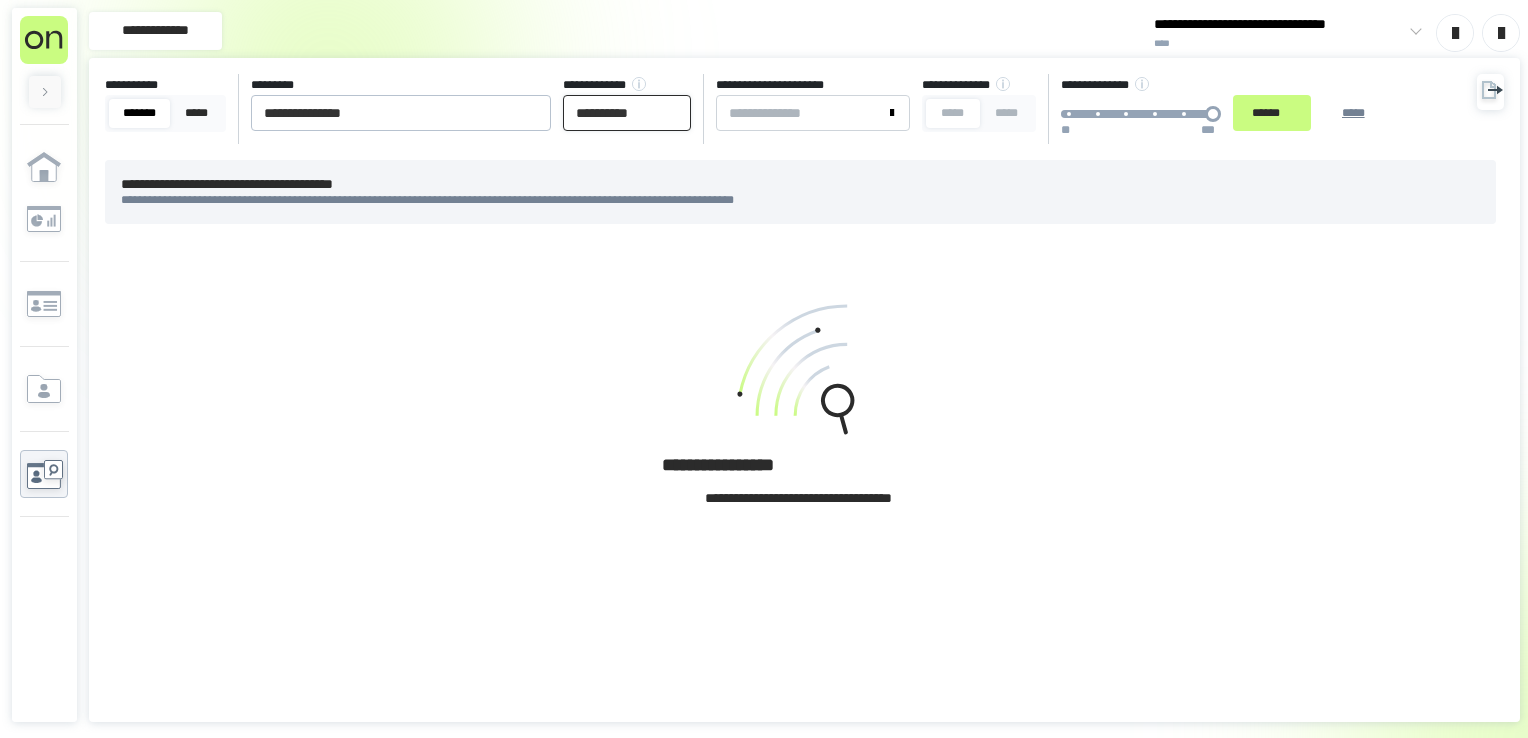 type on "**********" 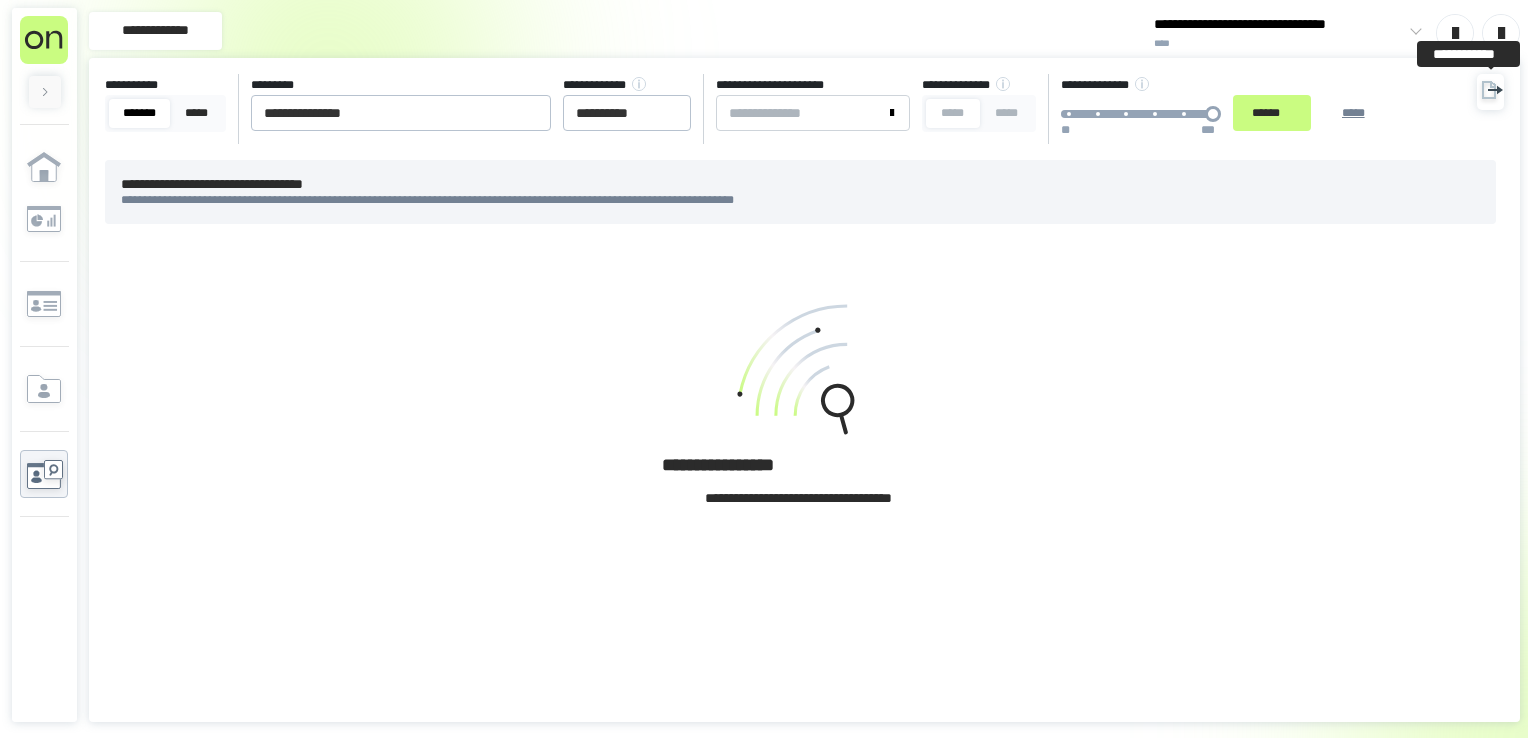 click 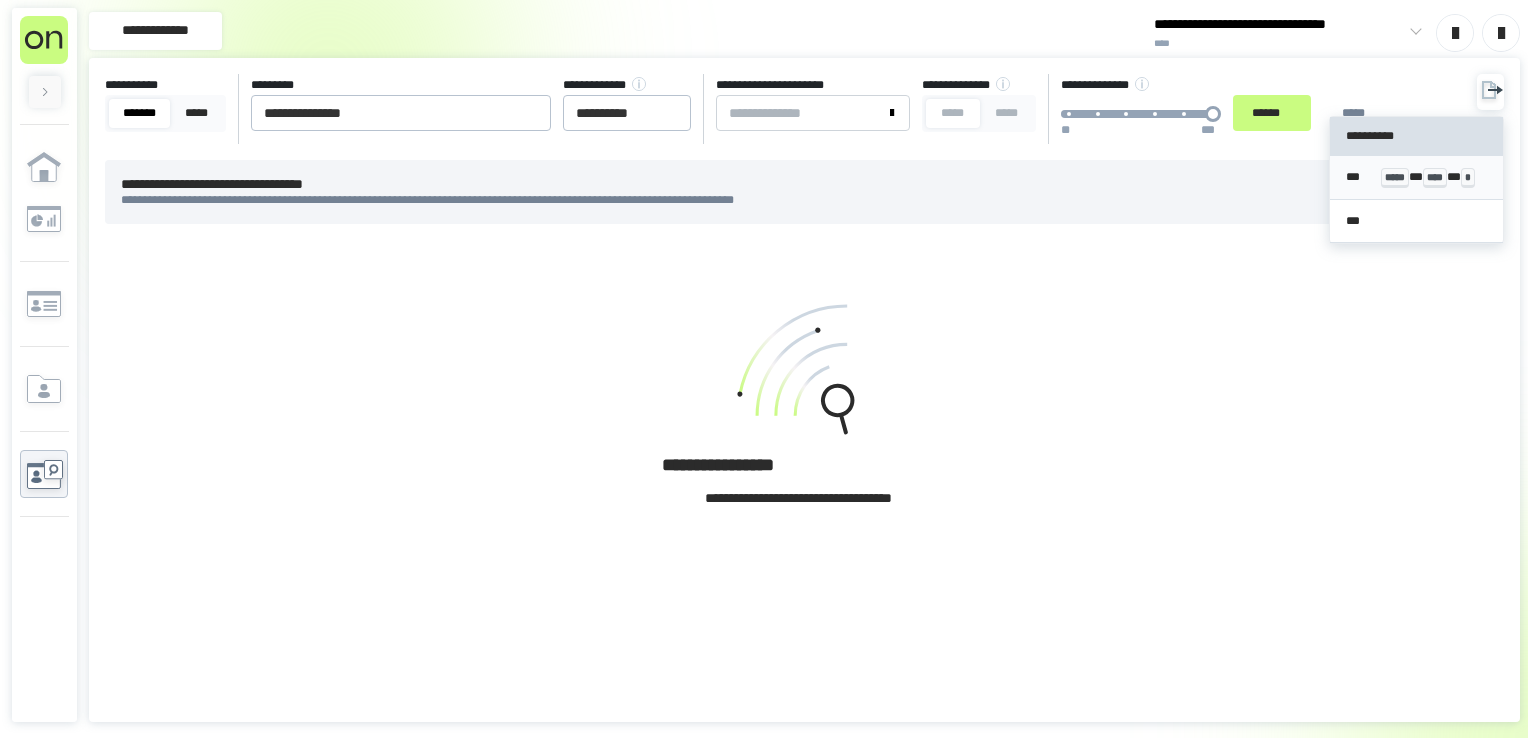 click on "***** * **** *   *" at bounding box center [1434, 177] 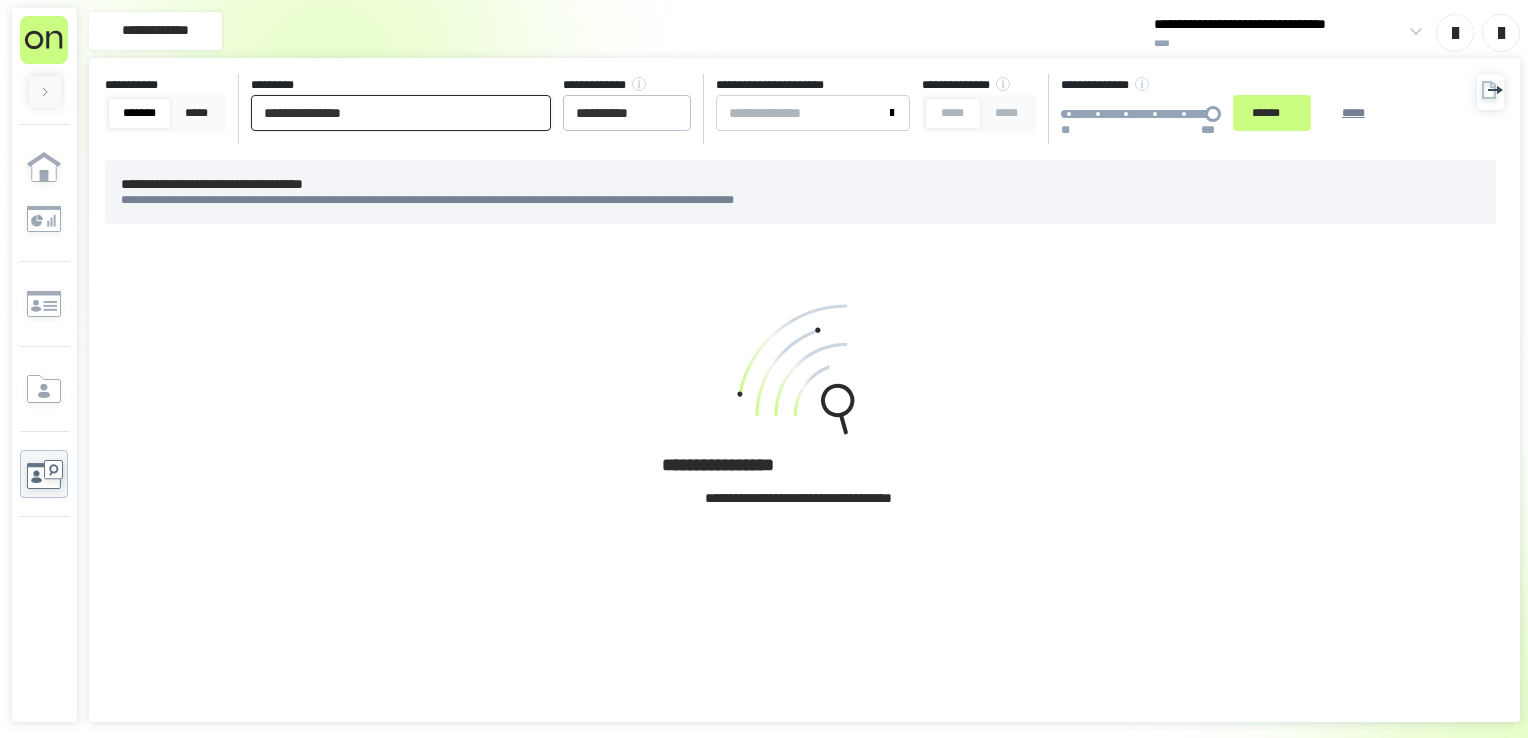 drag, startPoint x: 409, startPoint y: 110, endPoint x: 20, endPoint y: 96, distance: 389.25186 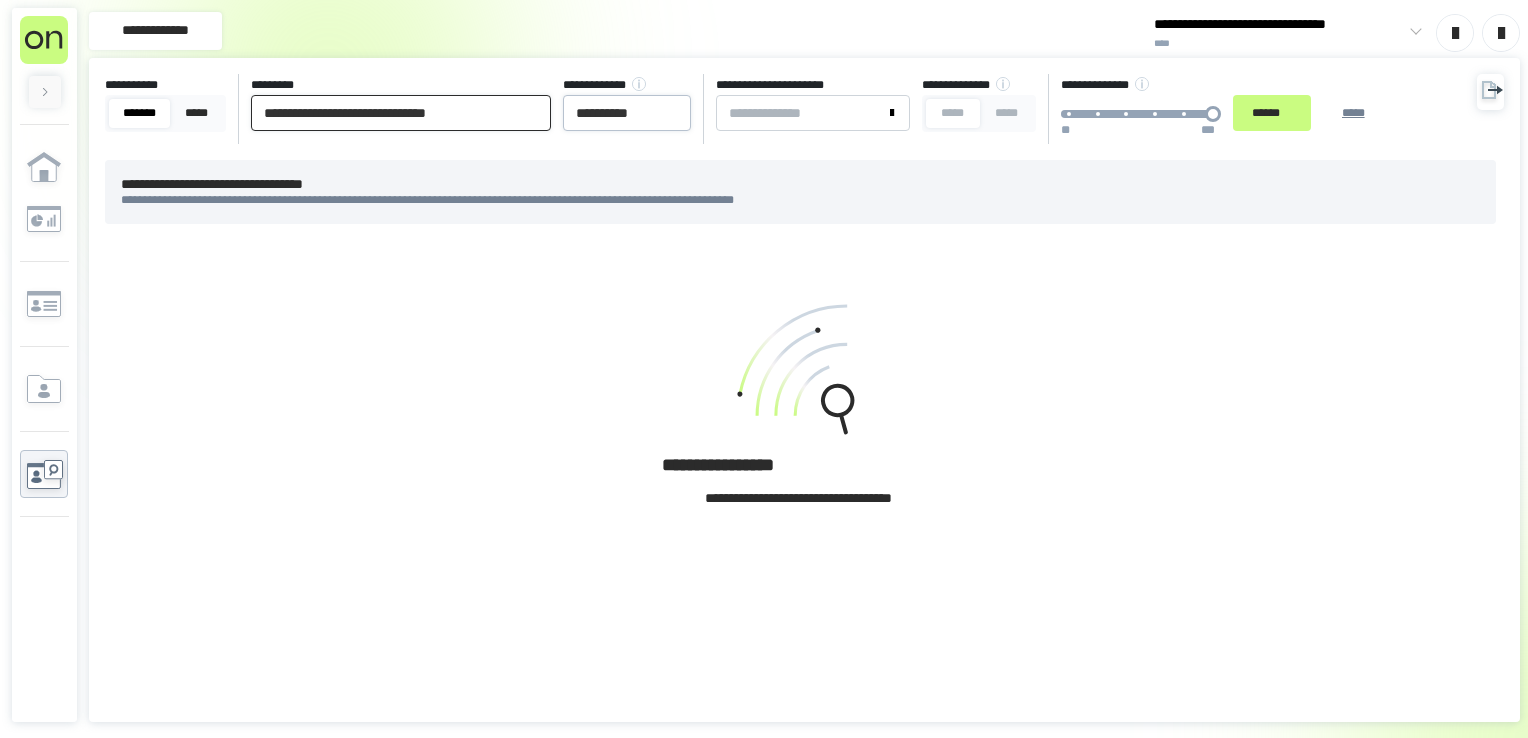 type on "**********" 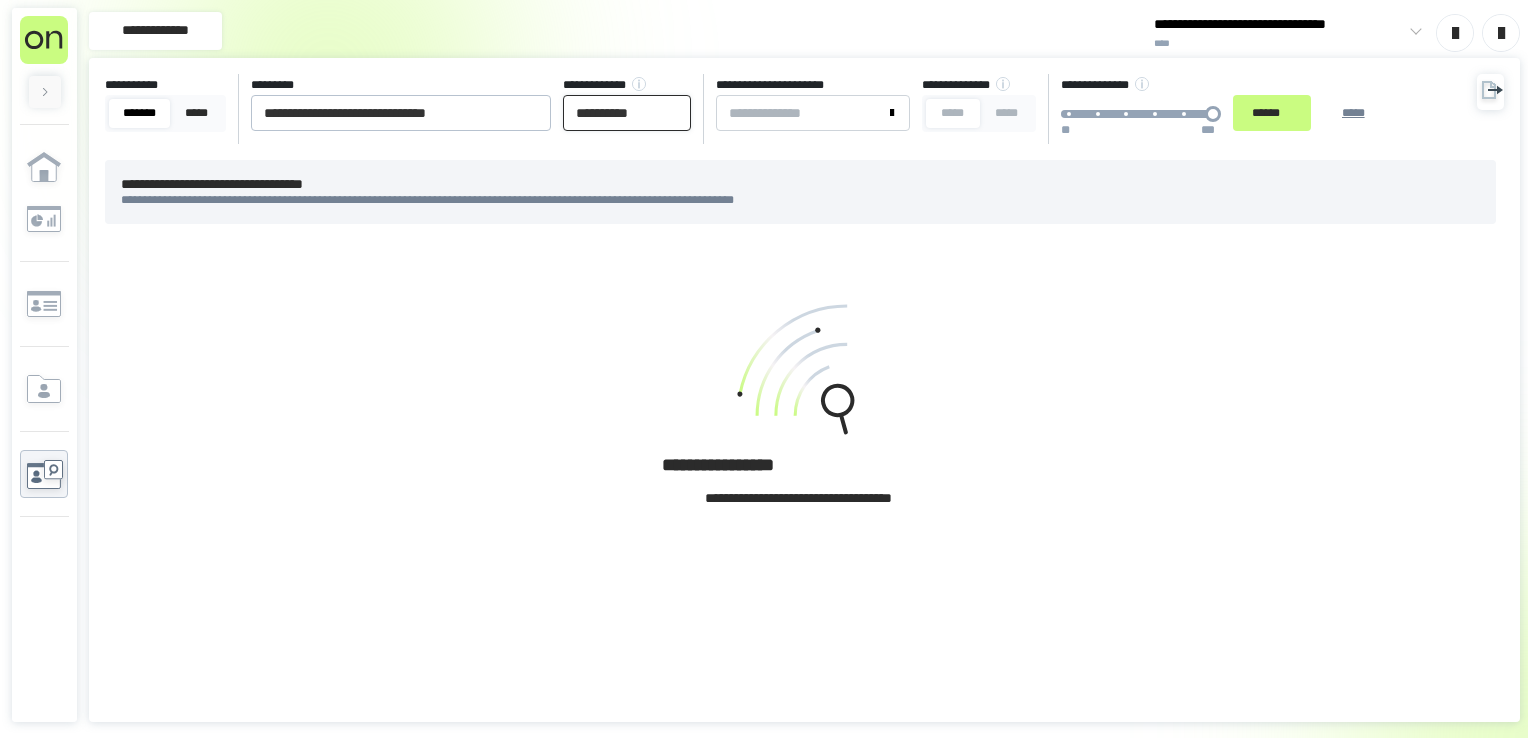 drag, startPoint x: 581, startPoint y: 112, endPoint x: 607, endPoint y: 114, distance: 26.076809 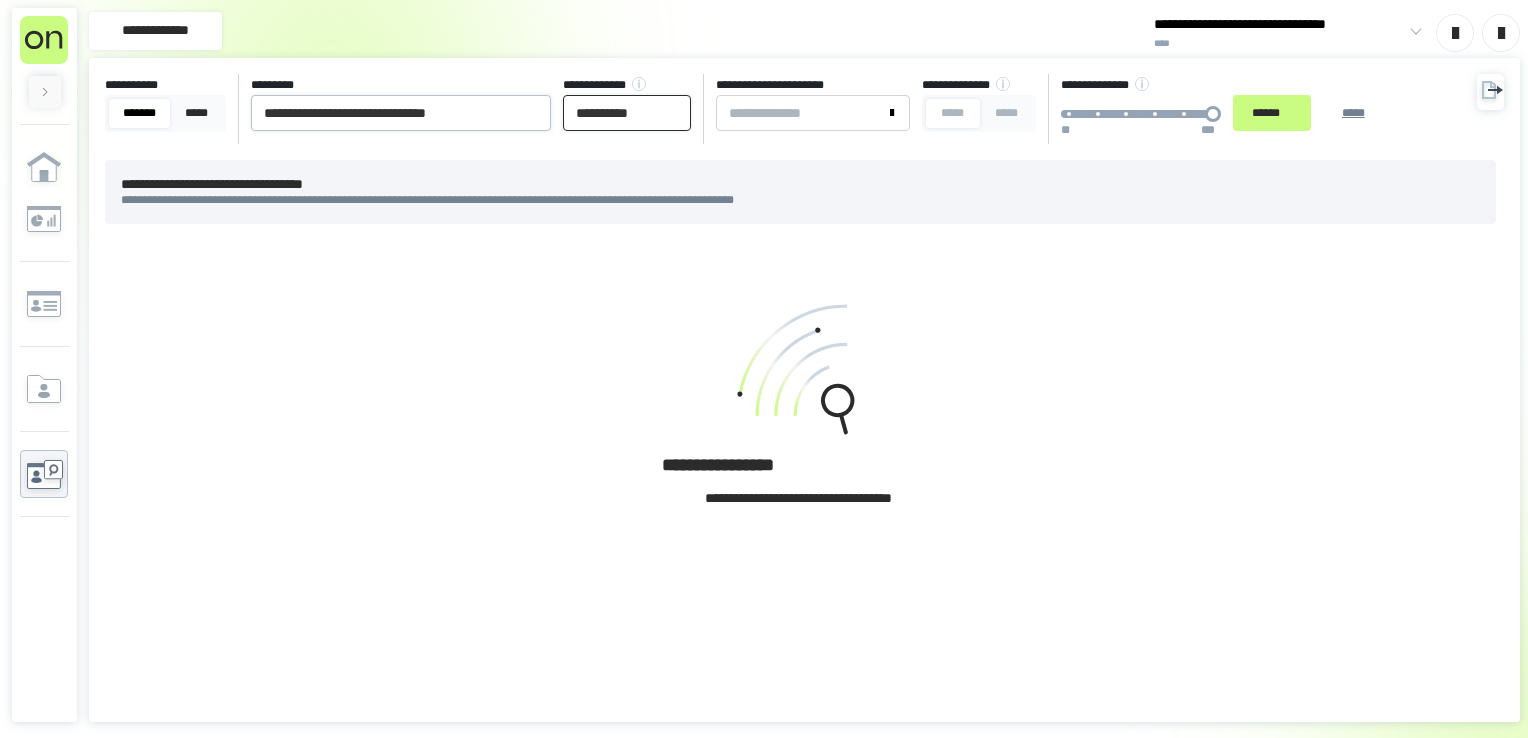 type on "**********" 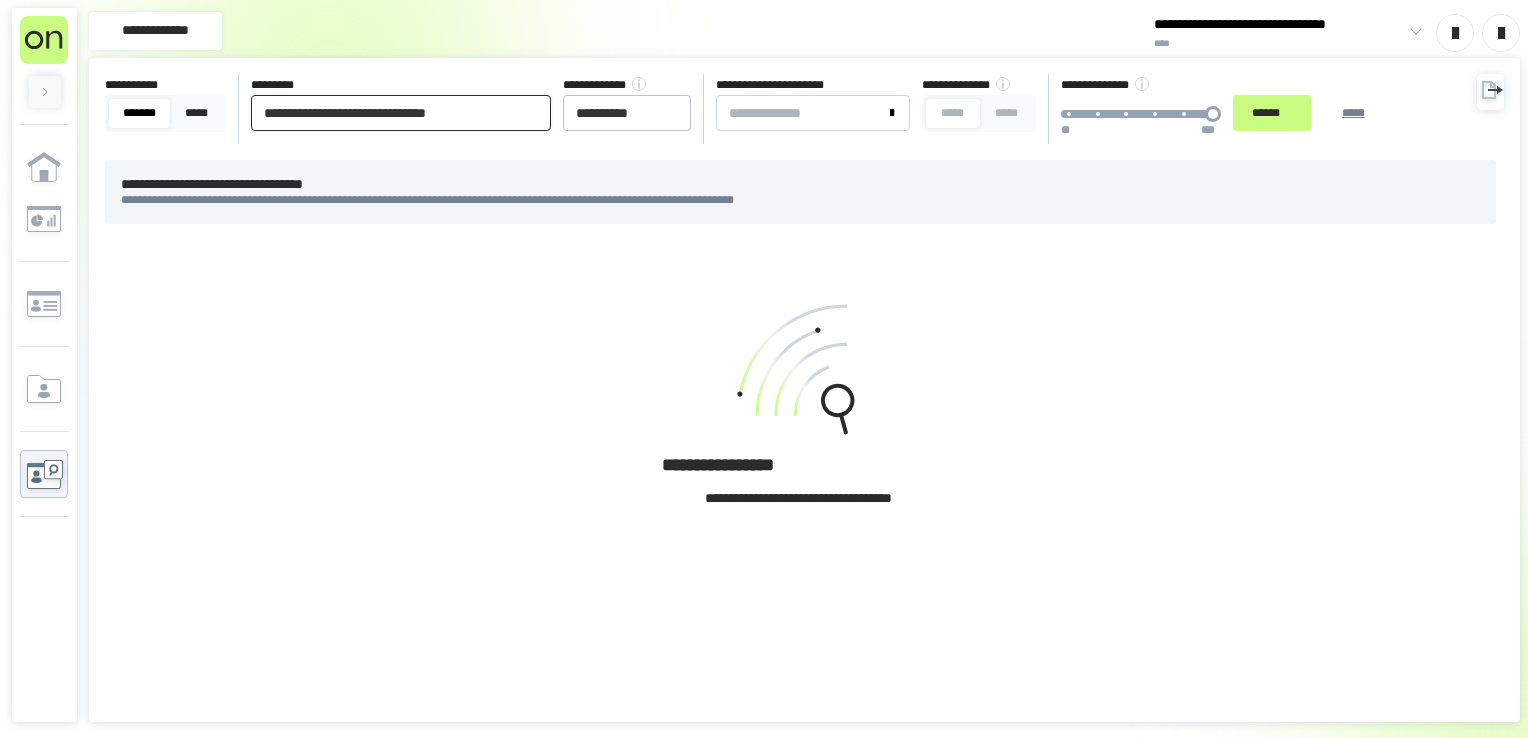 drag, startPoint x: 415, startPoint y: 110, endPoint x: 1481, endPoint y: 205, distance: 1070.2247 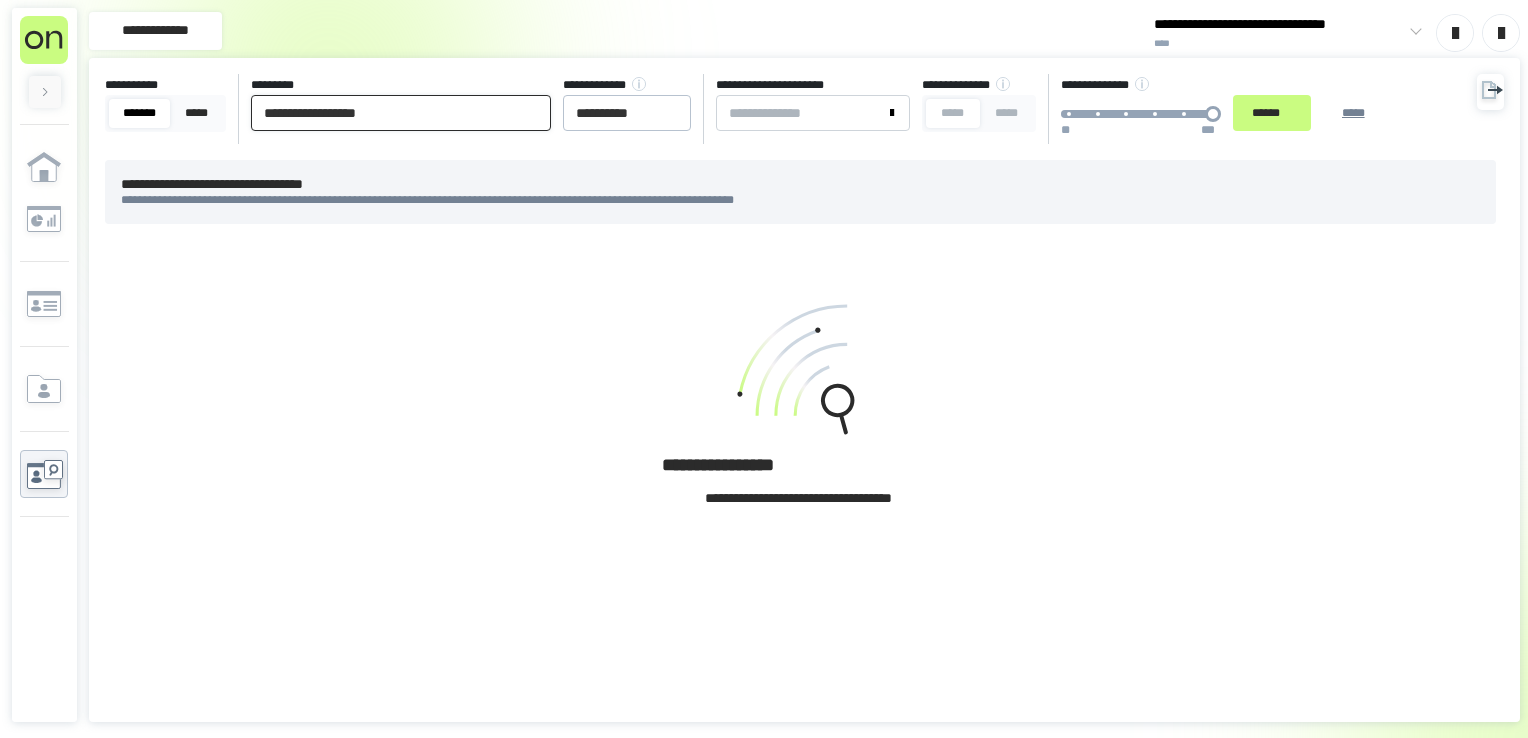 click on "******" at bounding box center [1272, 113] 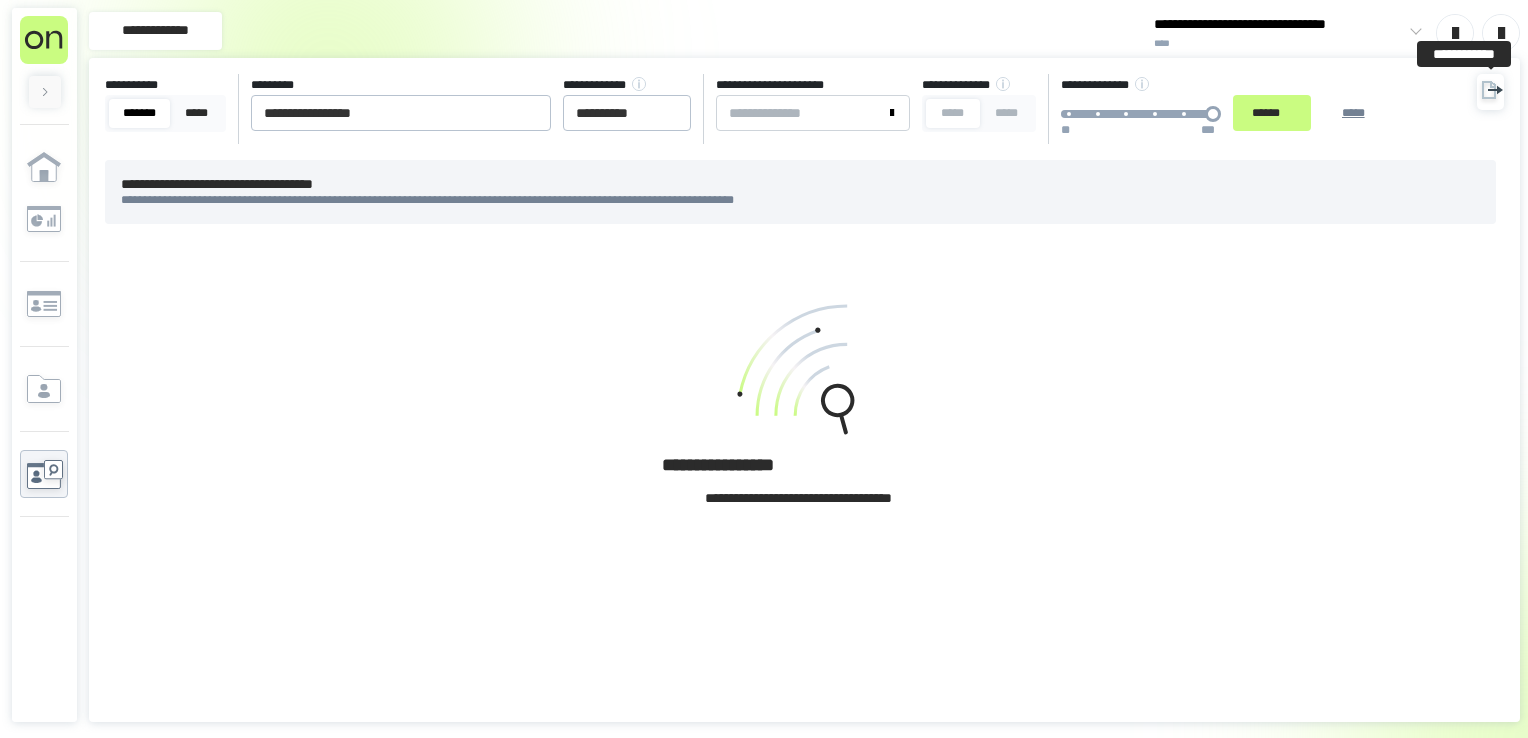 click 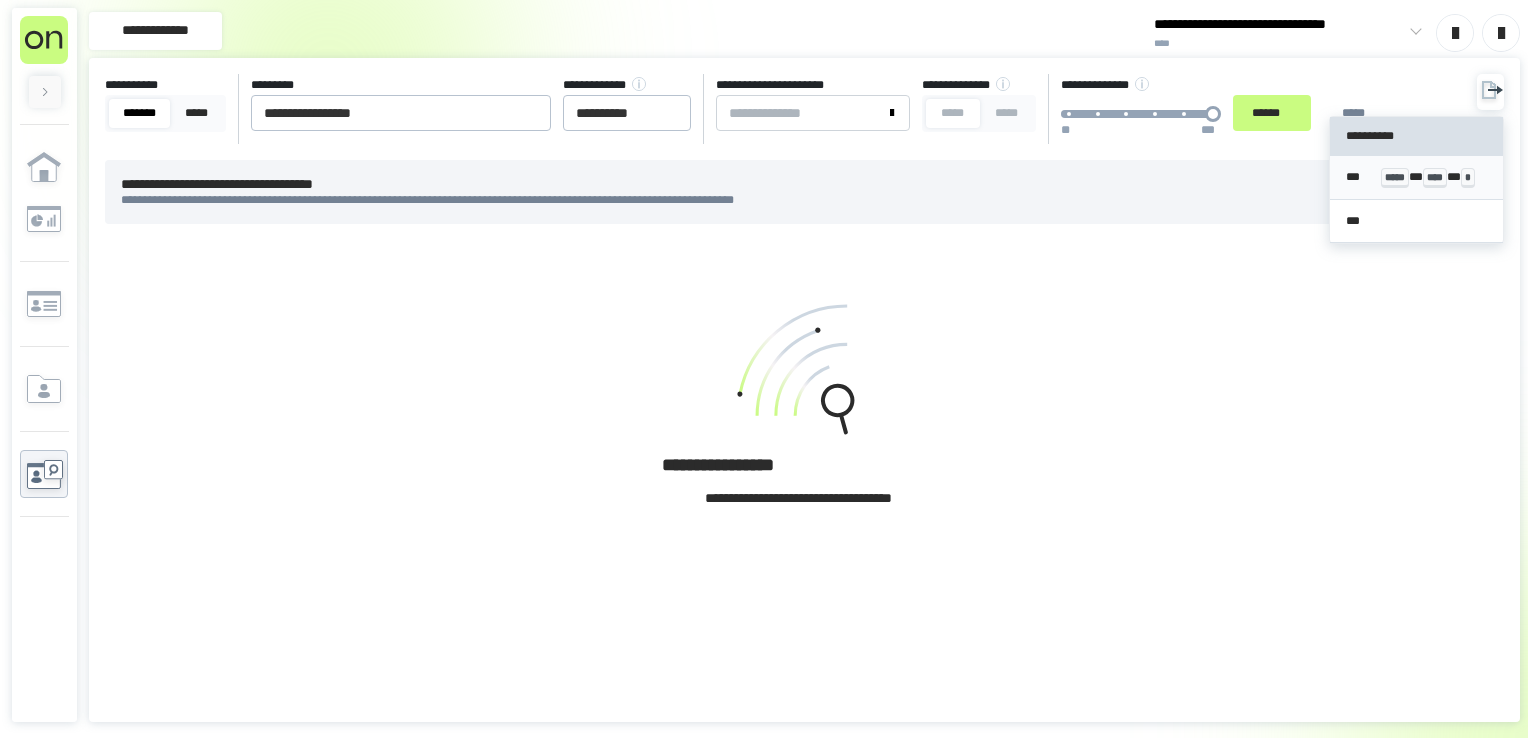 click on "***** * **** *   *" at bounding box center (1434, 177) 